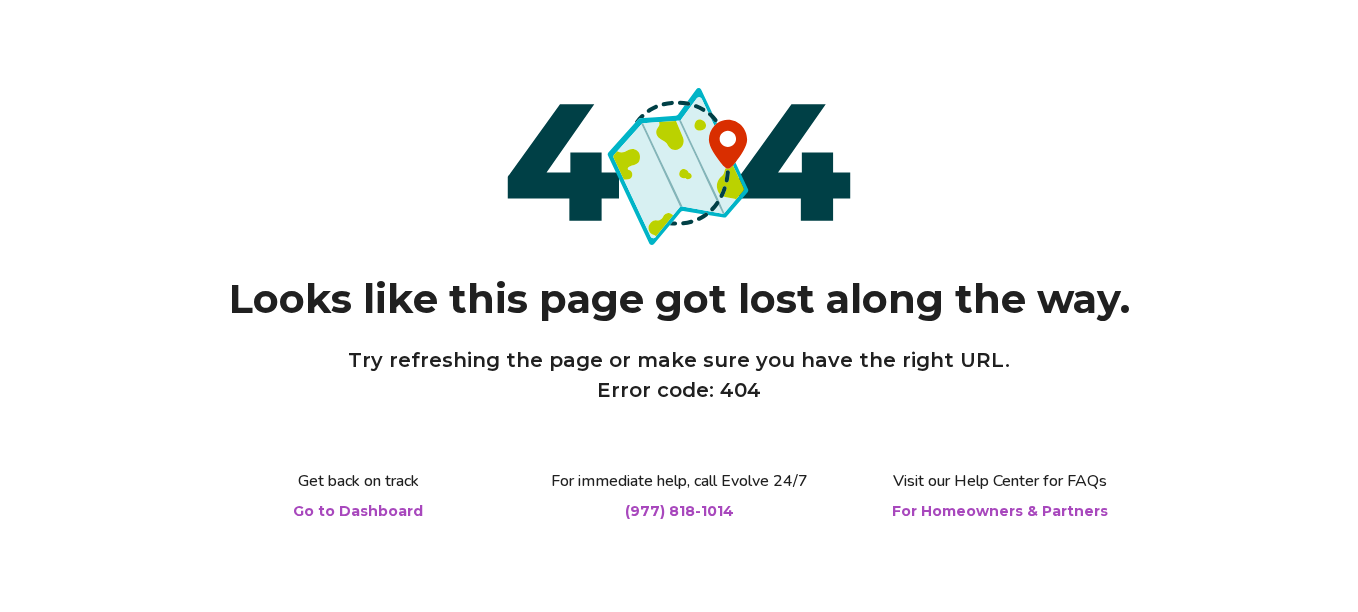scroll, scrollTop: 0, scrollLeft: 0, axis: both 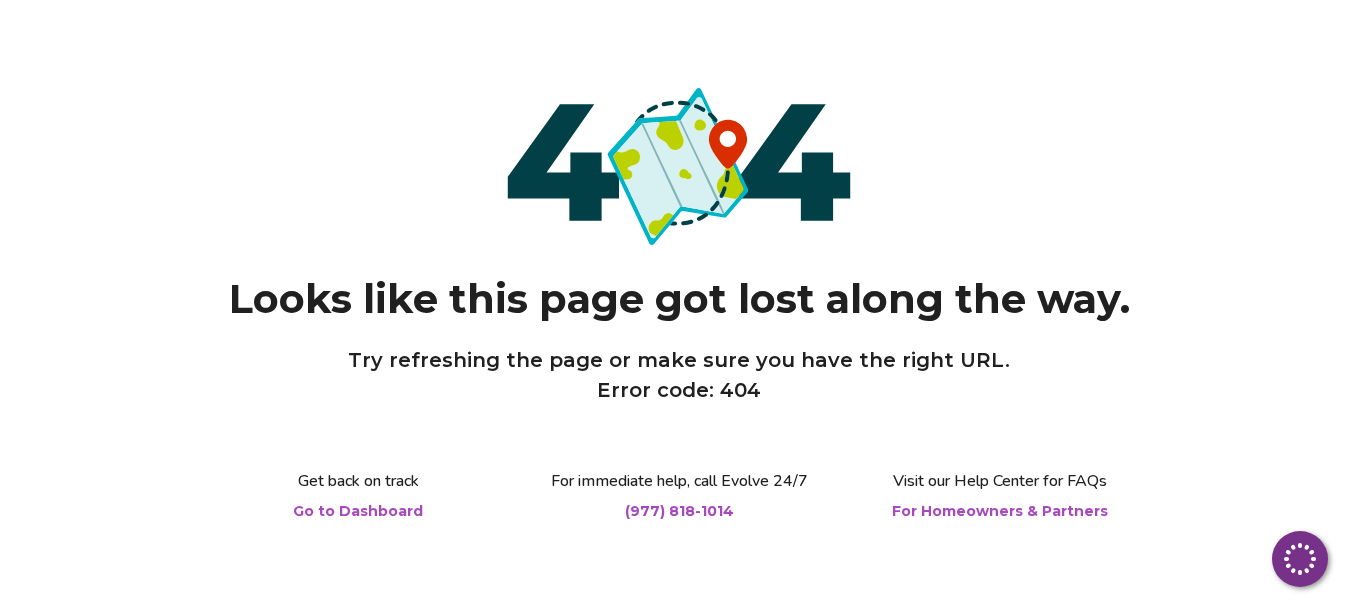 click on "Go to Dashboard" at bounding box center [358, 511] 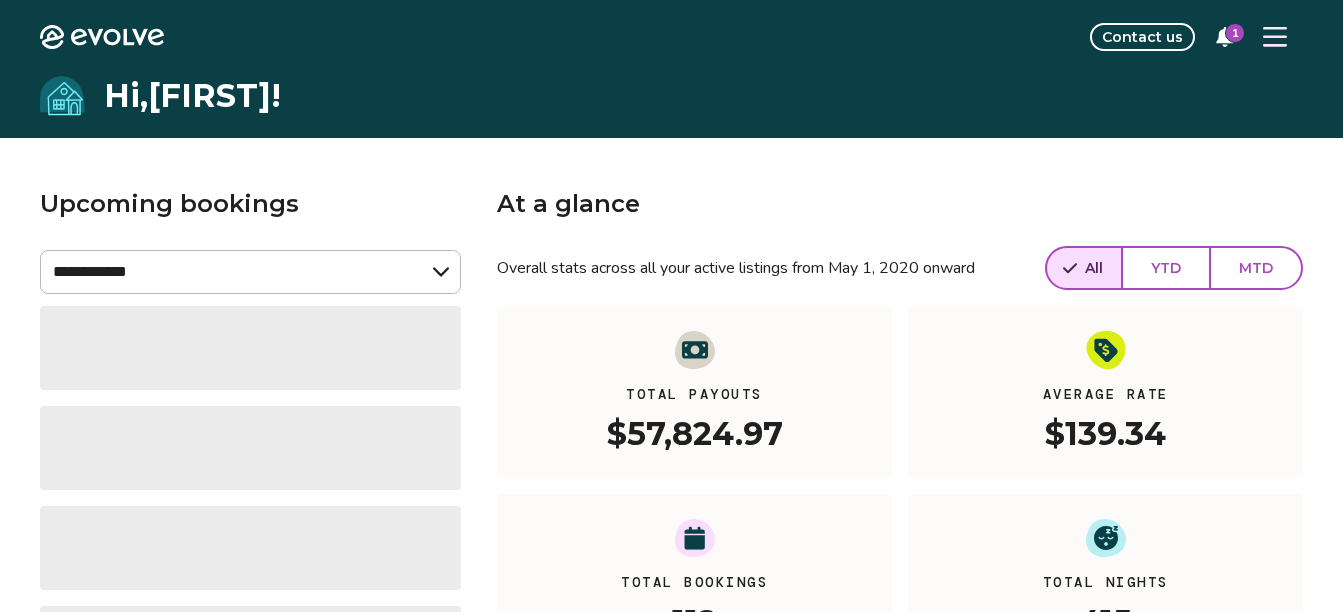click on "1" at bounding box center [1235, 33] 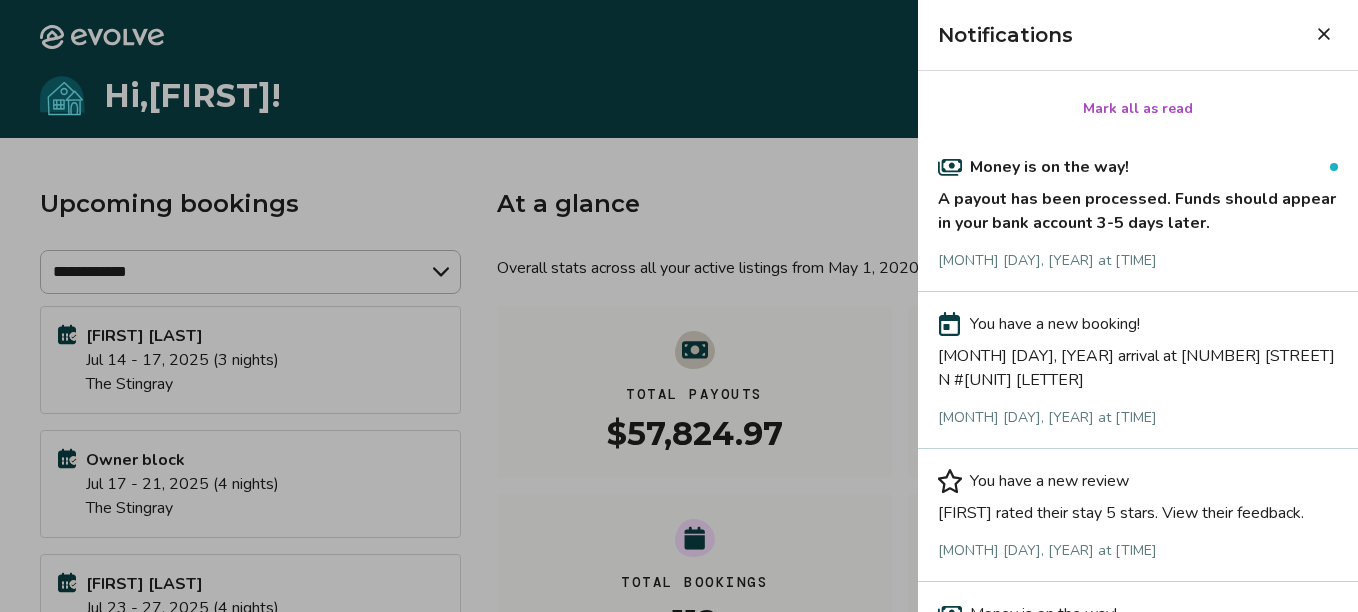 click at bounding box center [679, 306] 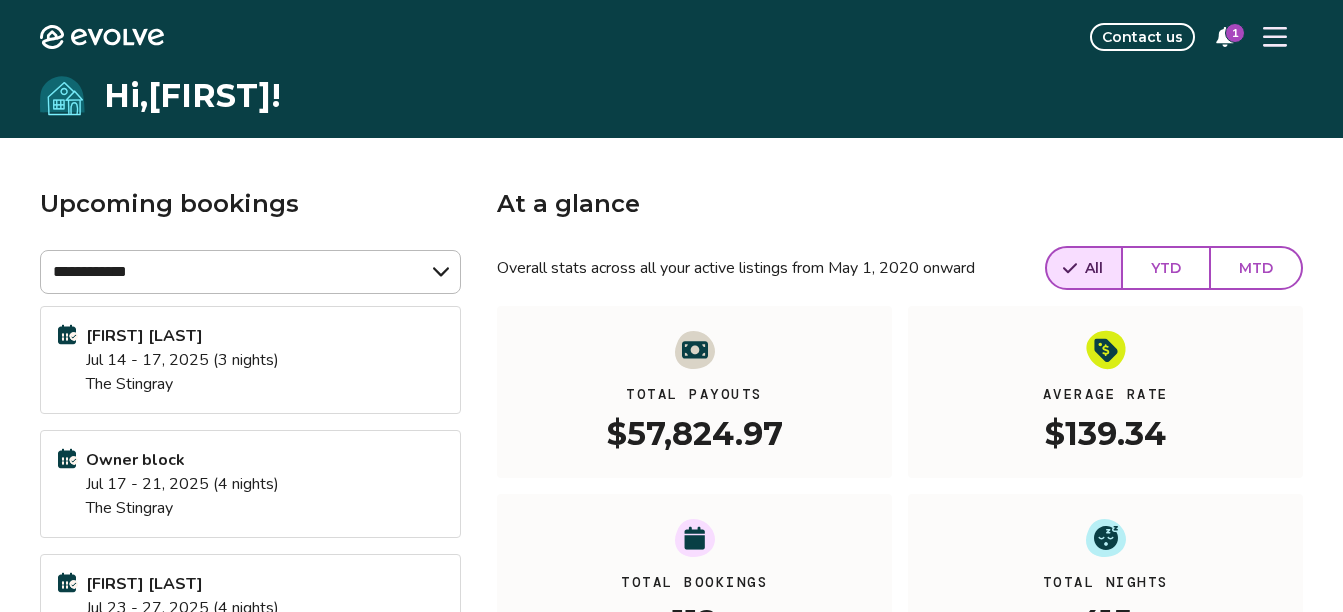 click 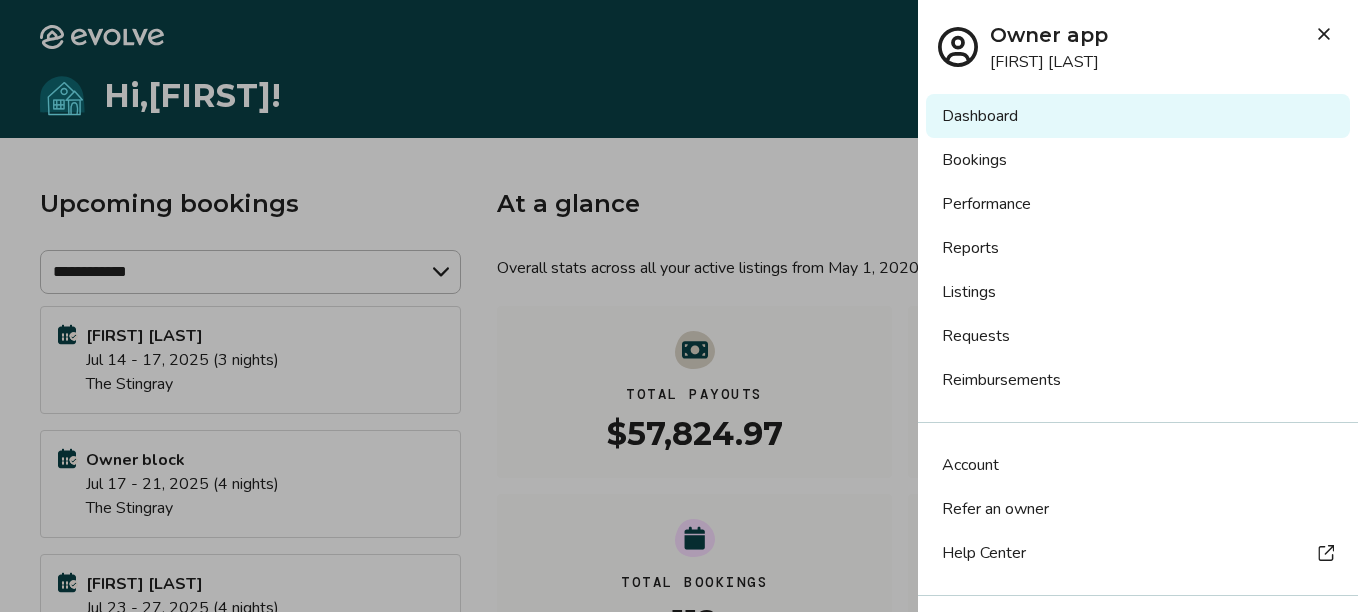 click on "Listings" at bounding box center [1138, 292] 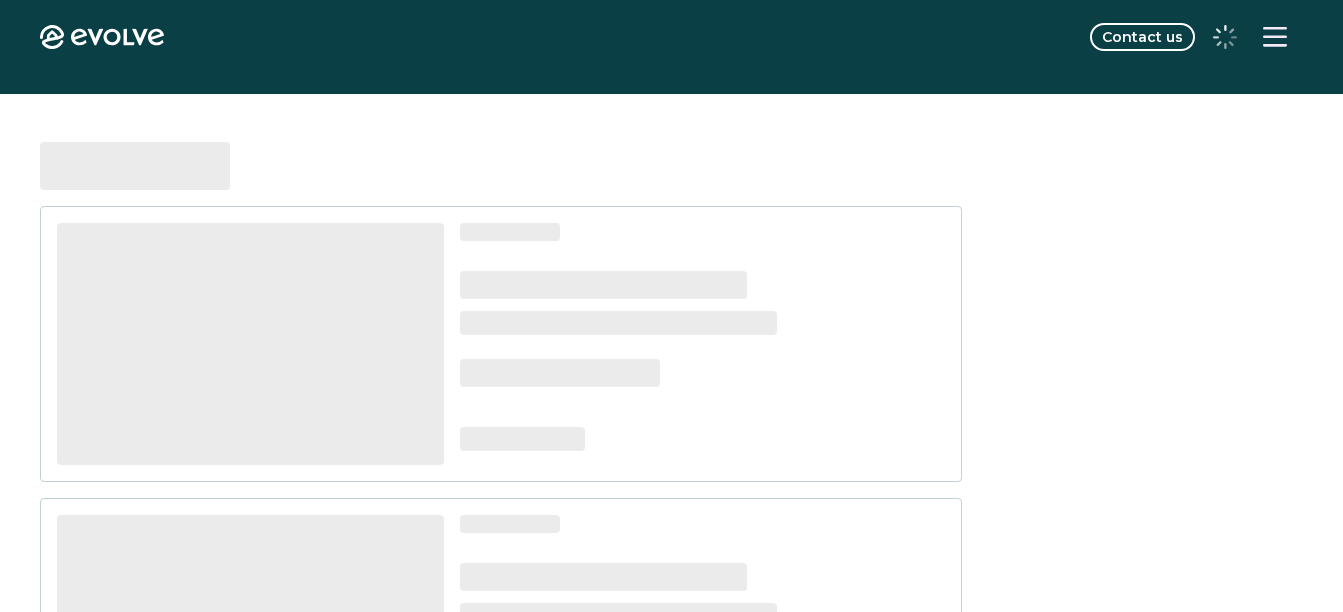 scroll, scrollTop: 0, scrollLeft: 0, axis: both 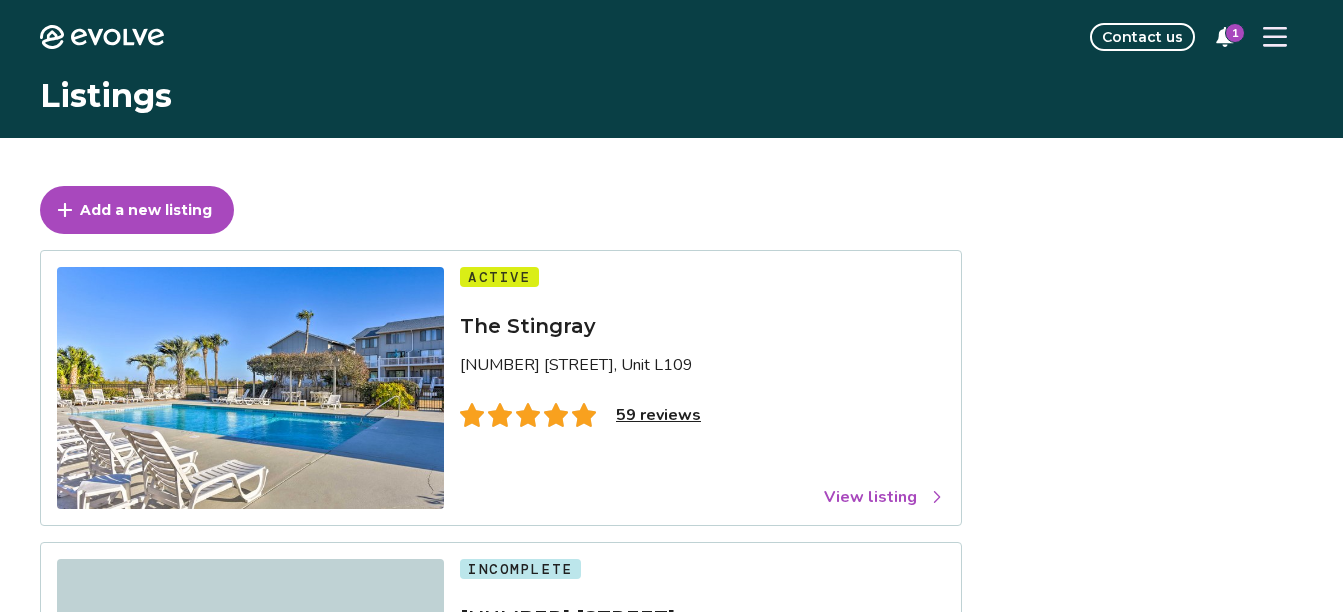 click on "View listing" at bounding box center [884, 497] 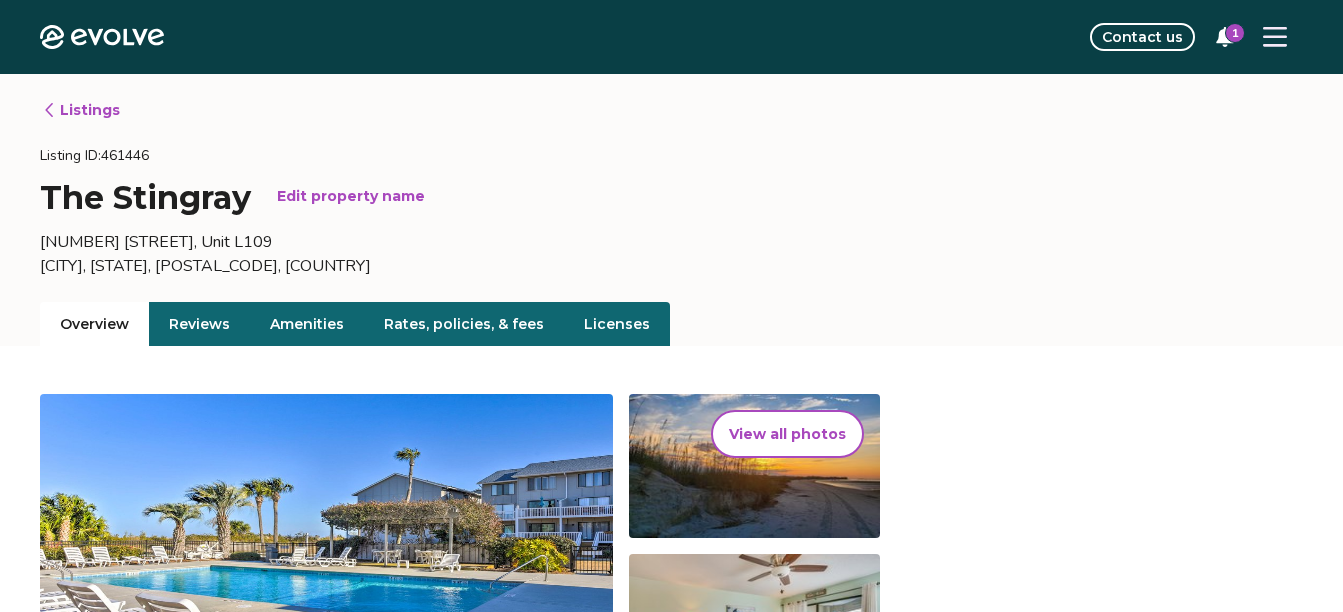 click on "Rates, policies, & fees" at bounding box center [464, 324] 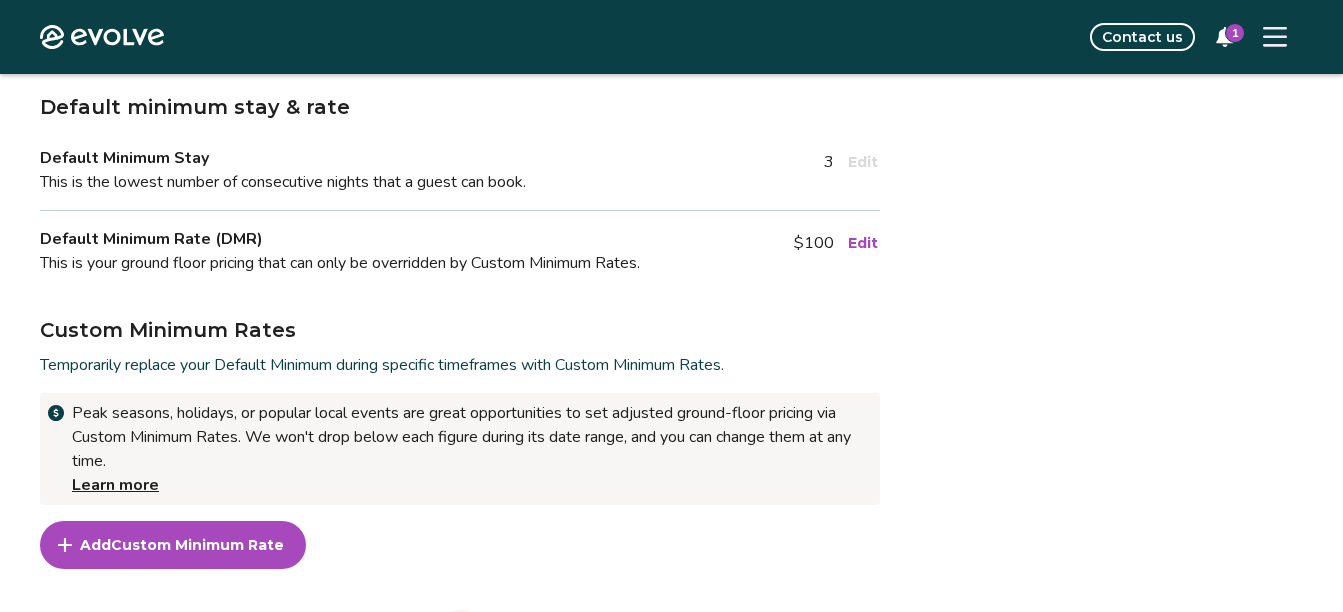 scroll, scrollTop: 427, scrollLeft: 0, axis: vertical 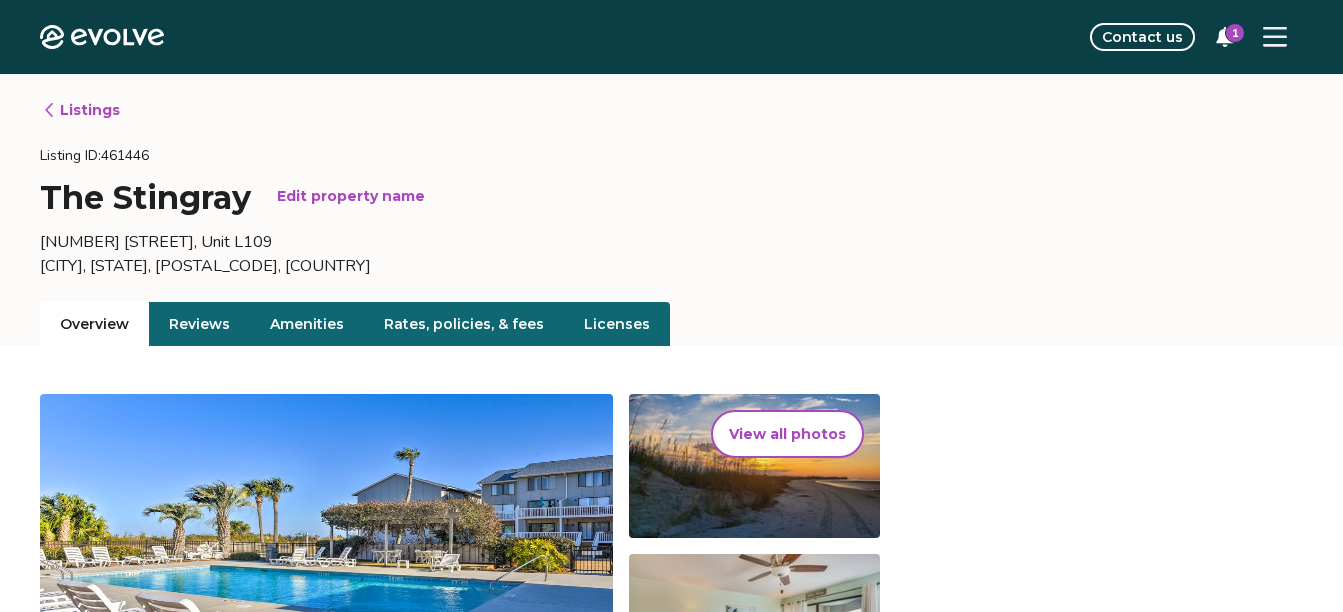click on "Overview" at bounding box center [94, 324] 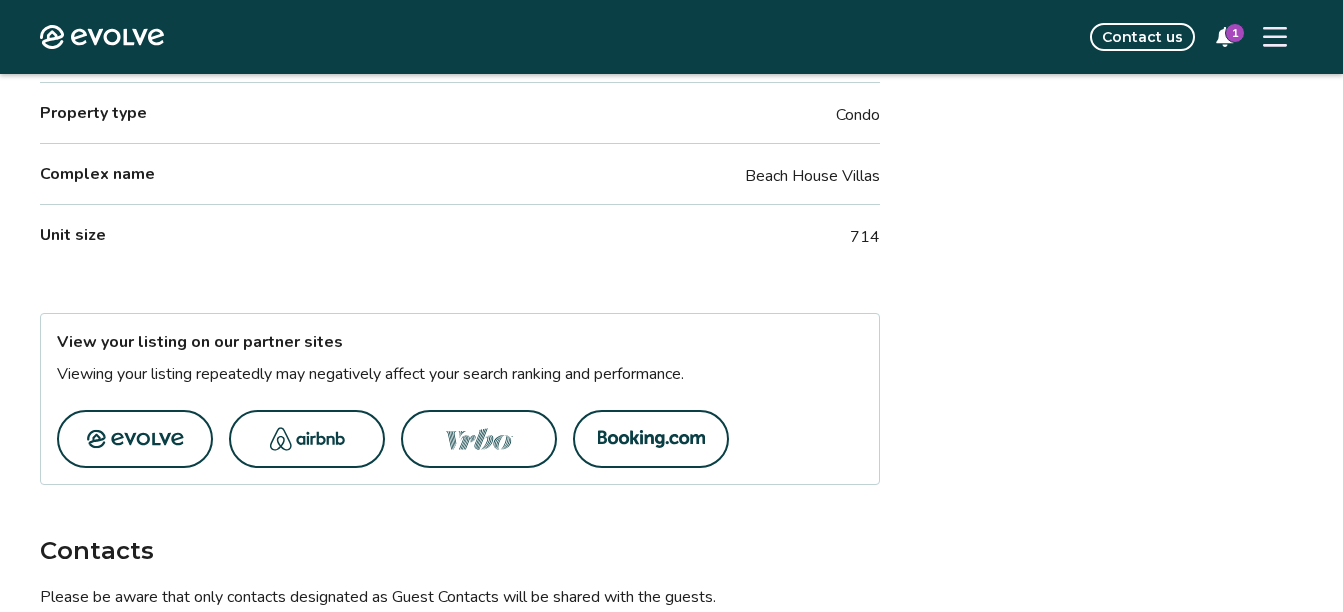 scroll, scrollTop: 964, scrollLeft: 0, axis: vertical 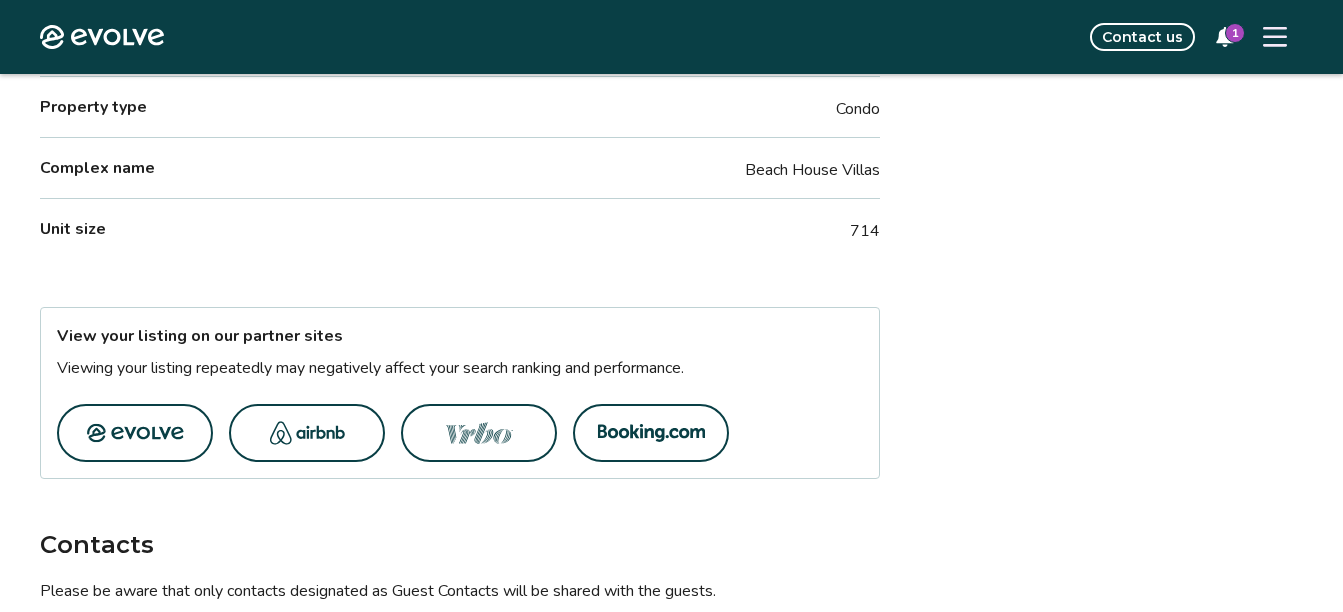 click at bounding box center [307, 433] 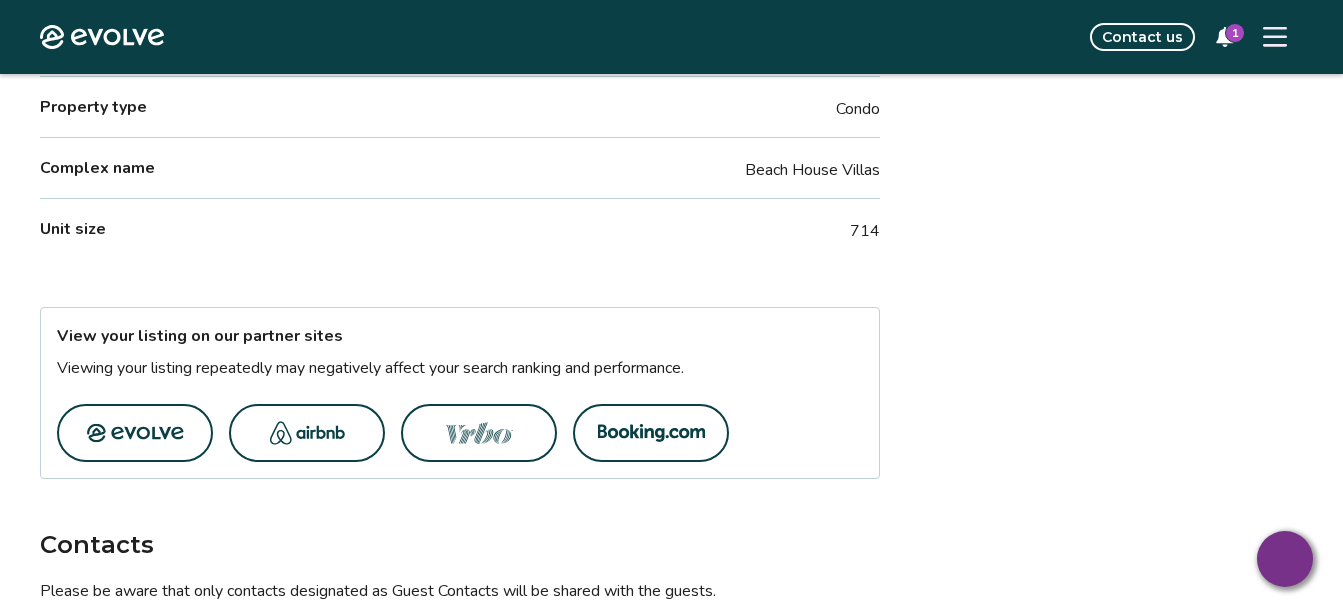 click on "View all photos Overview Submit a request Add owner block Reviews 4.85 (59 total reviews) Bedrooms 1 Bathrooms 1.5 Maximum occupancy 4 Property type Condo Complex name Beach House Villas Unit size 714 View your listing on our partner sites Viewing your listing repeatedly may negatively affect your search ranking and performance. Contacts Please be aware that only contacts designated as Guest Contacts will be shared with the guests. Guest Contact Janet   Robinson janetlr2000@yahoo.com   +17708439531 Cleaning Coastal   Cleaning Professionals coastalcleanbeaufort@gmail.com   +18433684070 Property Owner Janet   Robinson janetlr2000@yahoo.com   +17708439531 Information for your guests Pre-stay information Pre-stay Property description Property address 2 Harbor Dr N, Unit L109, St. Helena Island, South Carolina, 29920, United States The property is located in The Beach House Villas The name of the property is 'The Stingray' Guest contact Janet, (770) 843-9531, janetlr2000@yahoo.com Check-in instructions No smoking" at bounding box center [671, 889] 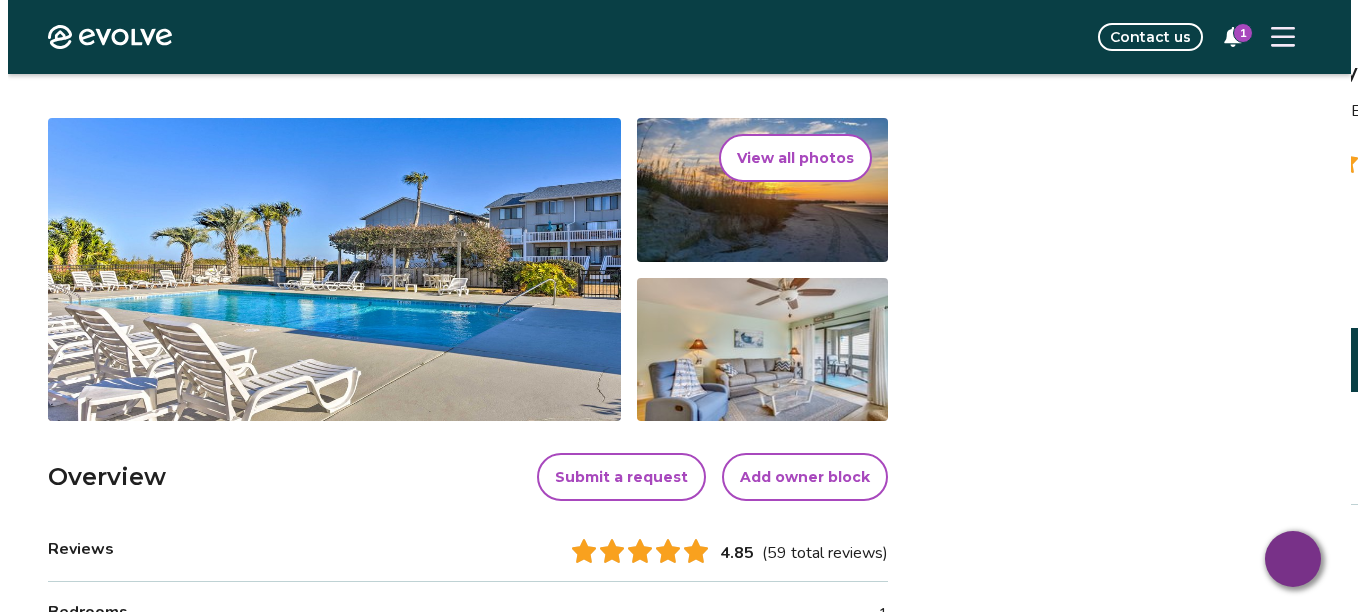 scroll, scrollTop: 0, scrollLeft: 0, axis: both 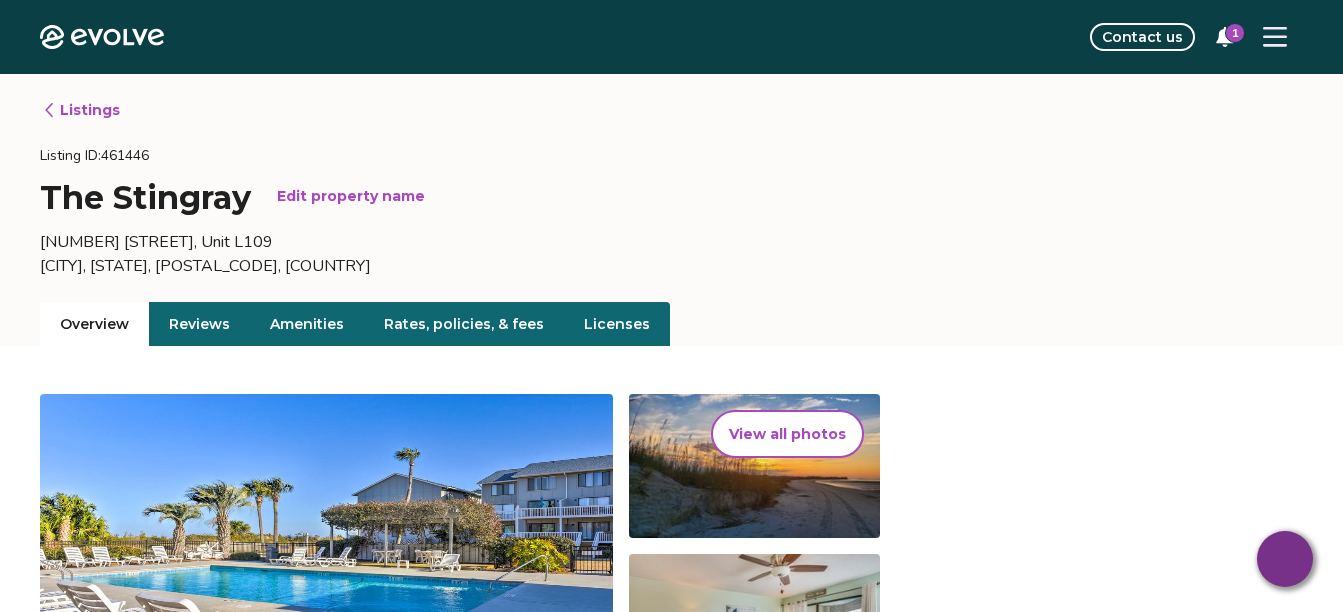 click at bounding box center [1275, 37] 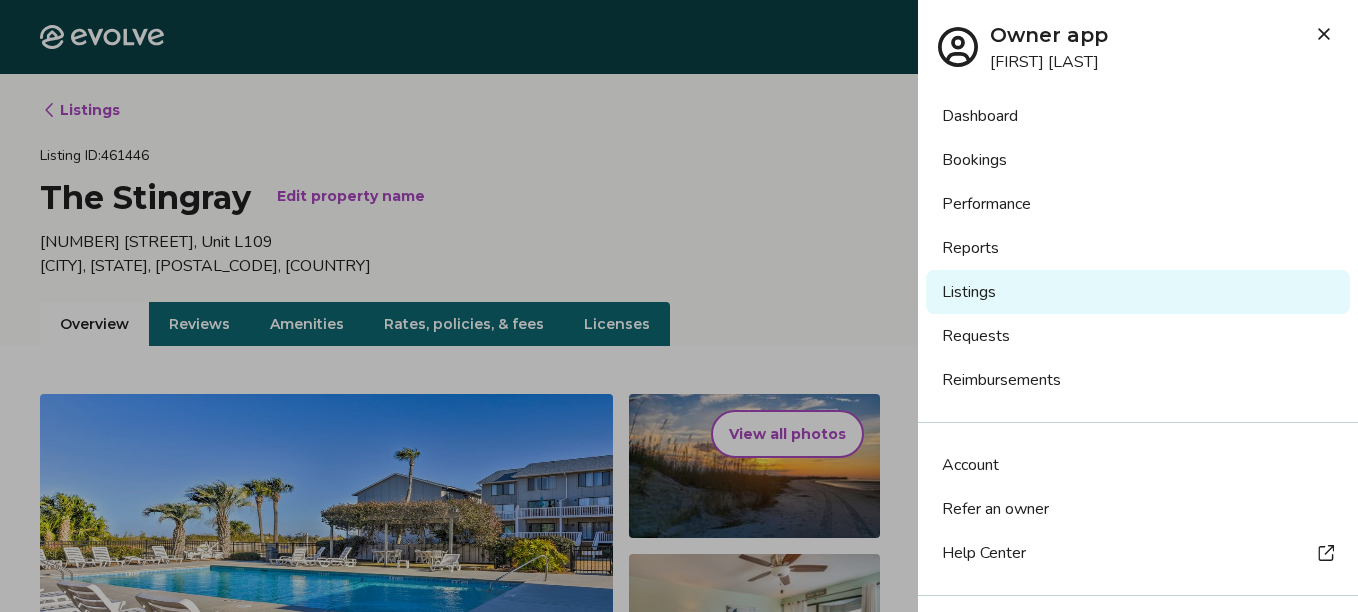 click on "Bookings" at bounding box center [1138, 160] 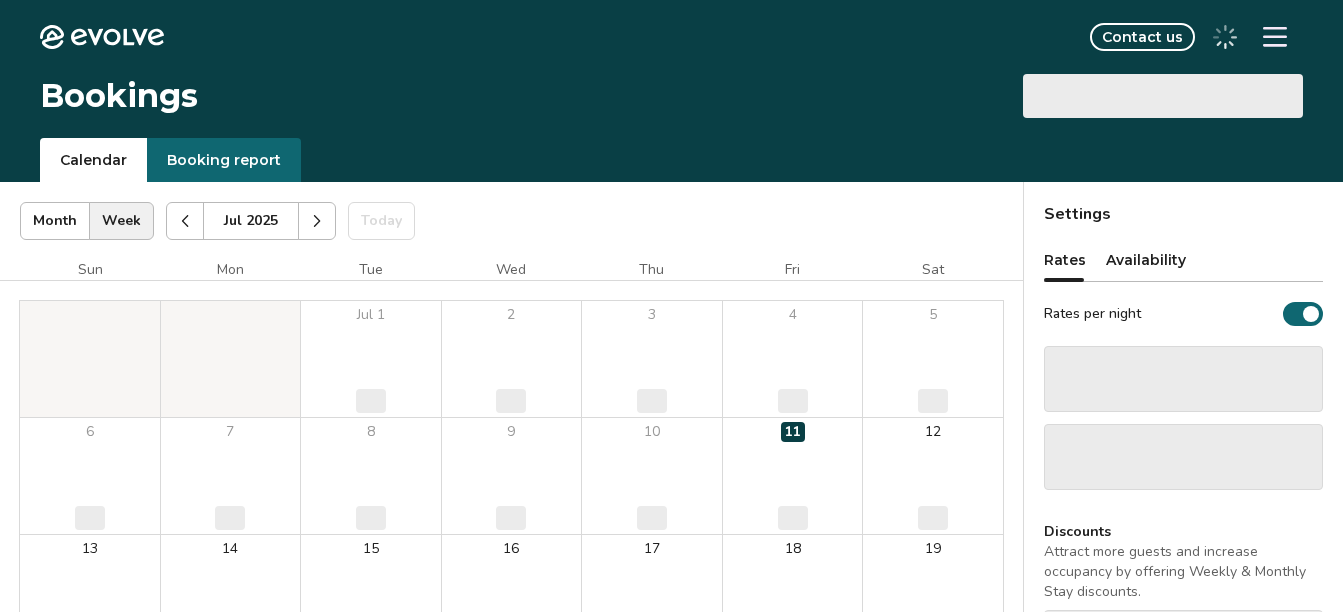 scroll, scrollTop: 0, scrollLeft: 0, axis: both 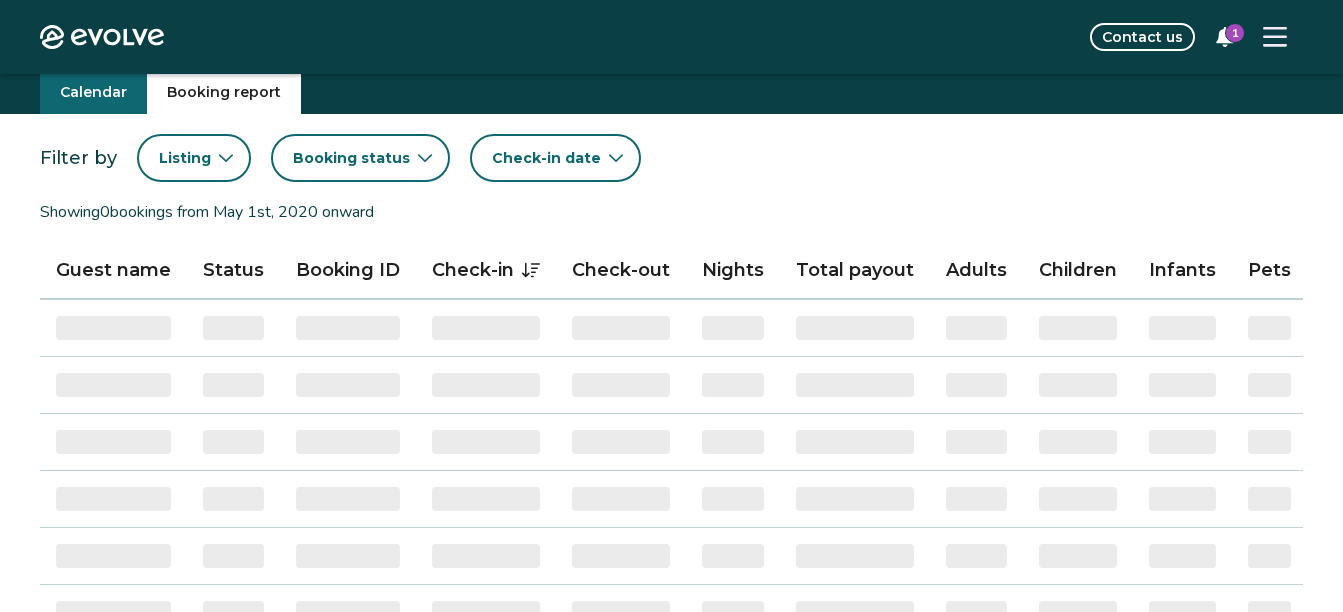 click on "Booking report" at bounding box center (224, 92) 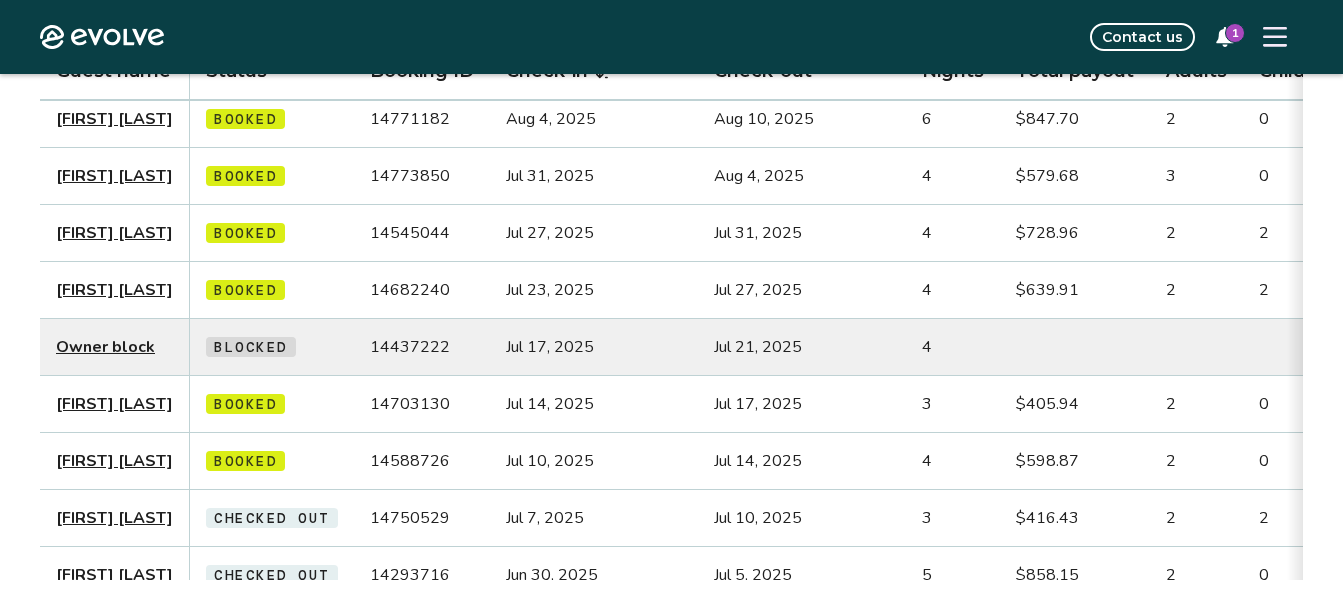 scroll, scrollTop: 508, scrollLeft: 0, axis: vertical 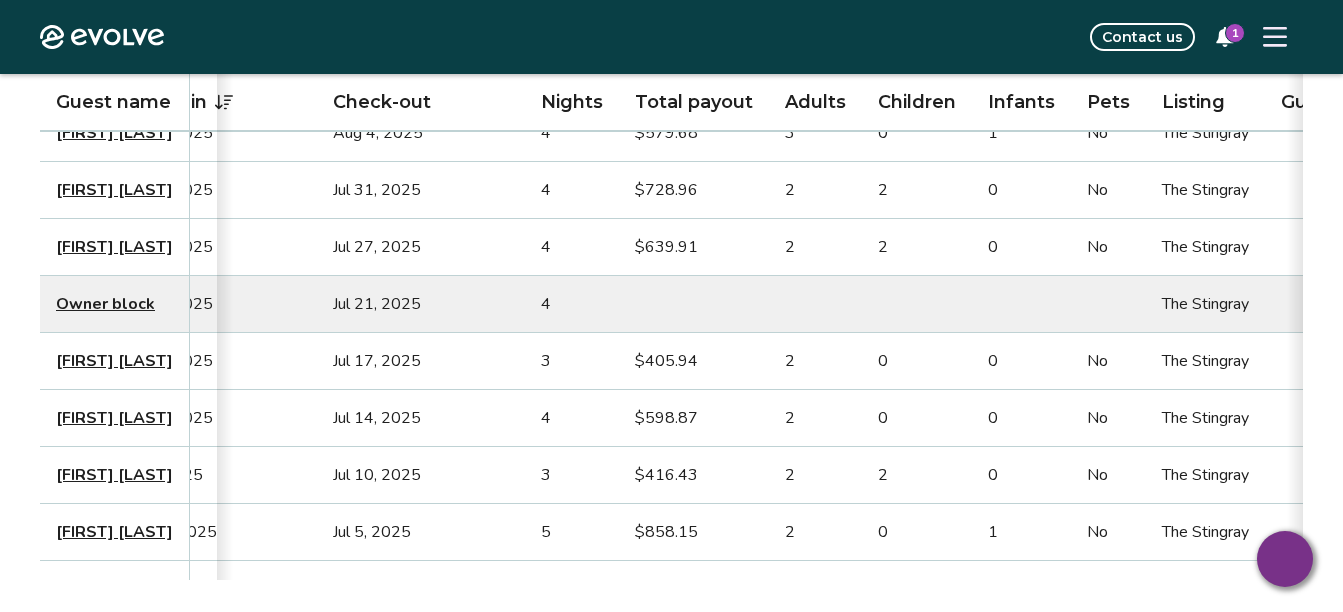 click 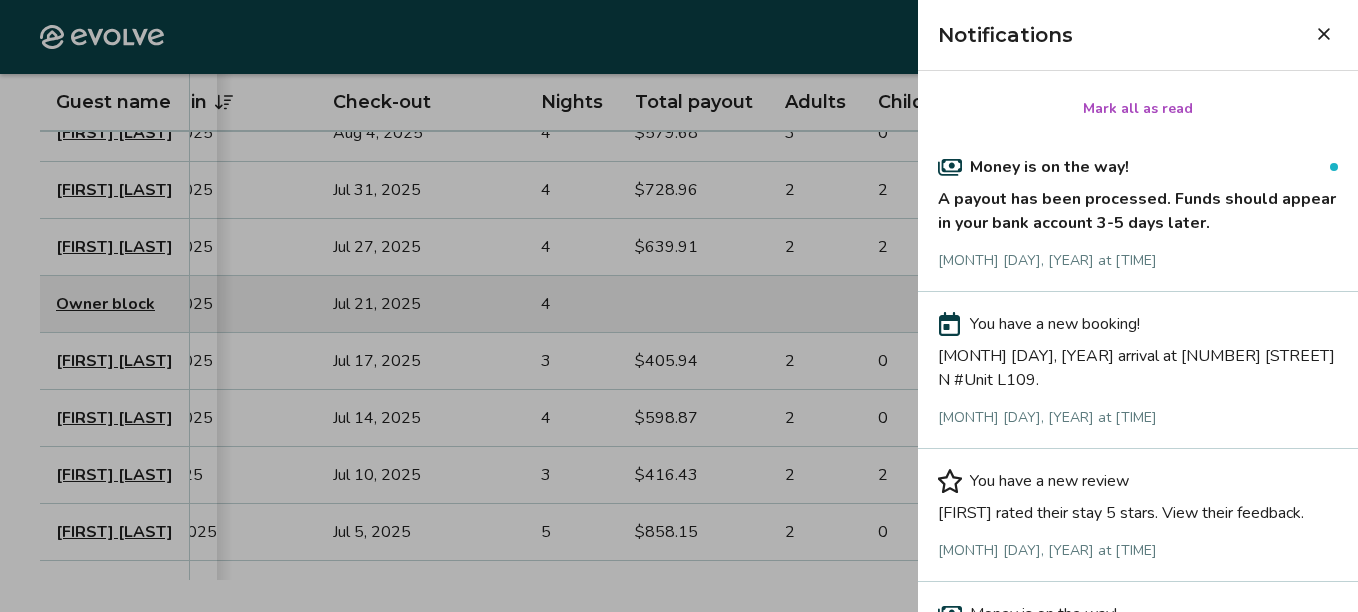 click at bounding box center (679, 306) 